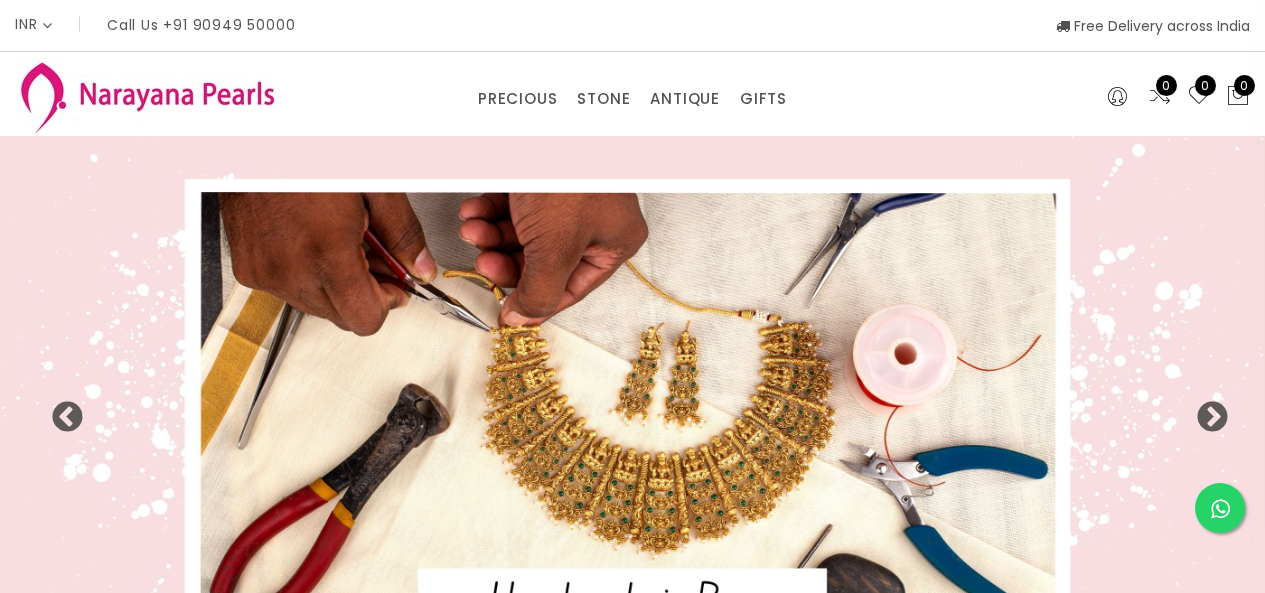 select on "INR" 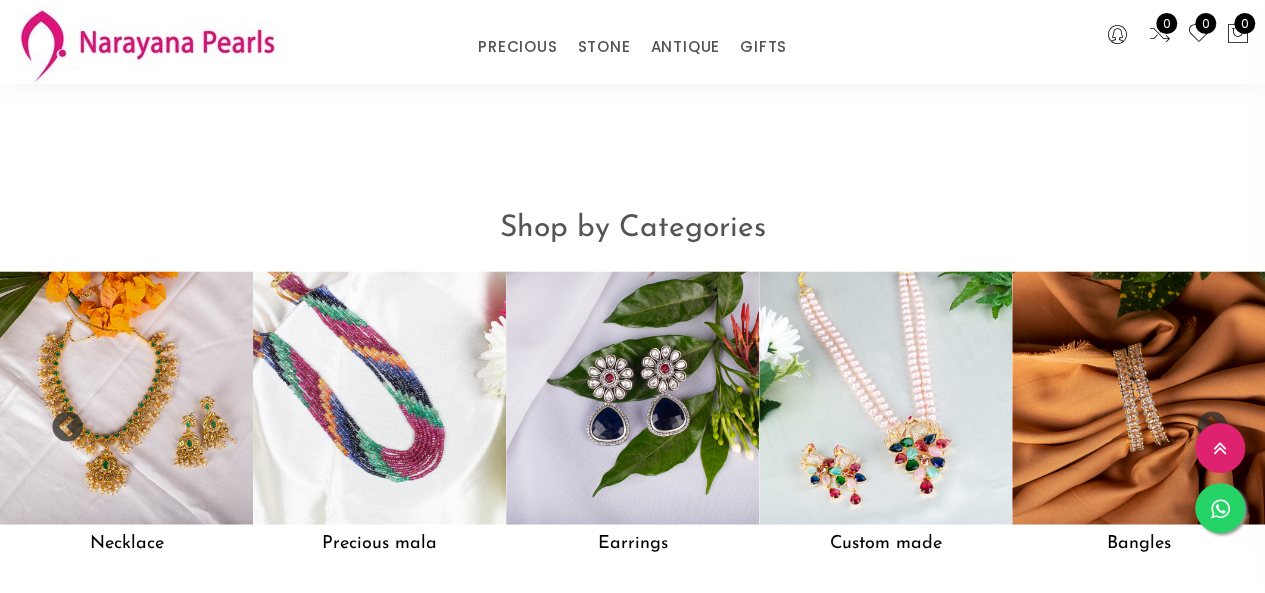 scroll, scrollTop: 1484, scrollLeft: 0, axis: vertical 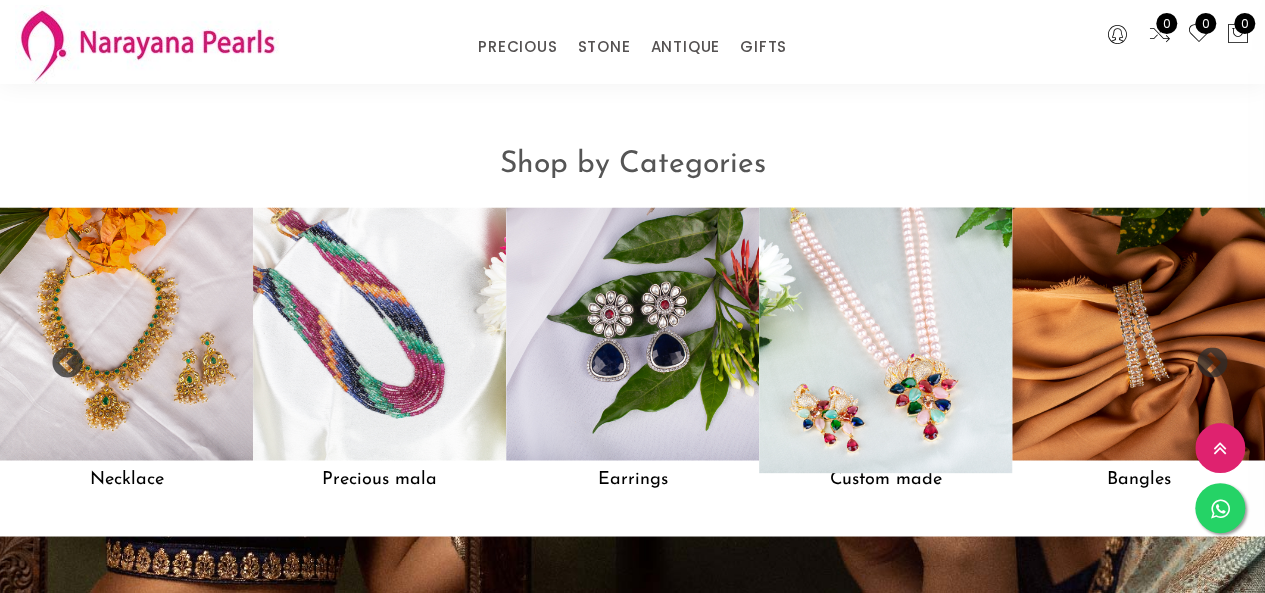 click at bounding box center [885, 334] 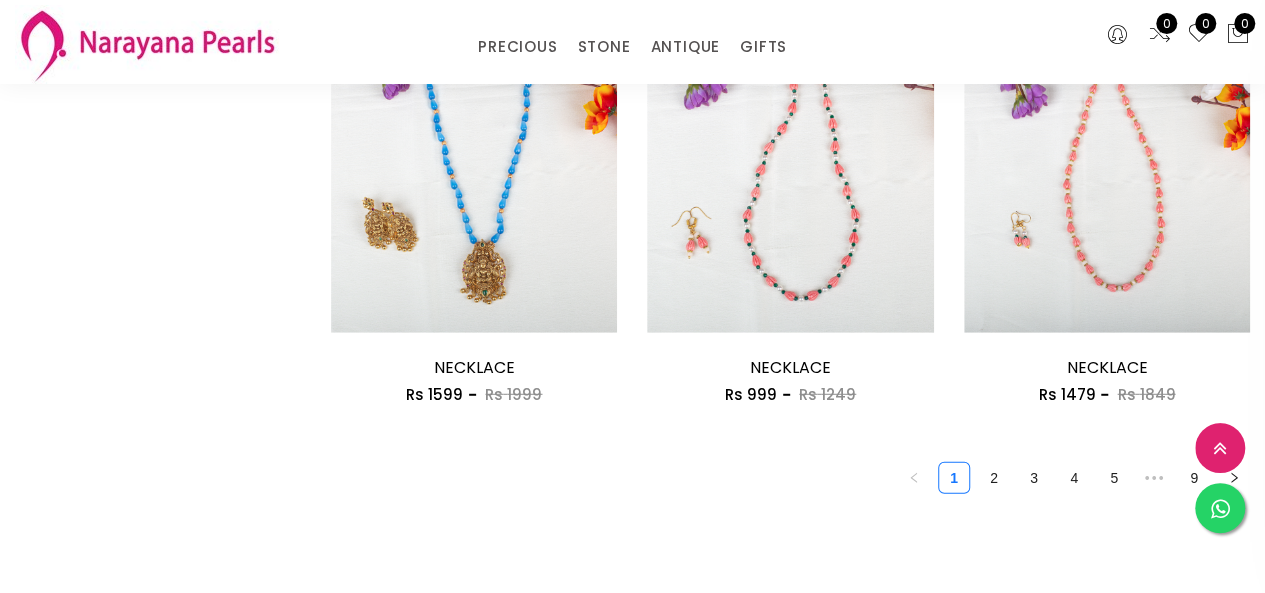 scroll, scrollTop: 2600, scrollLeft: 0, axis: vertical 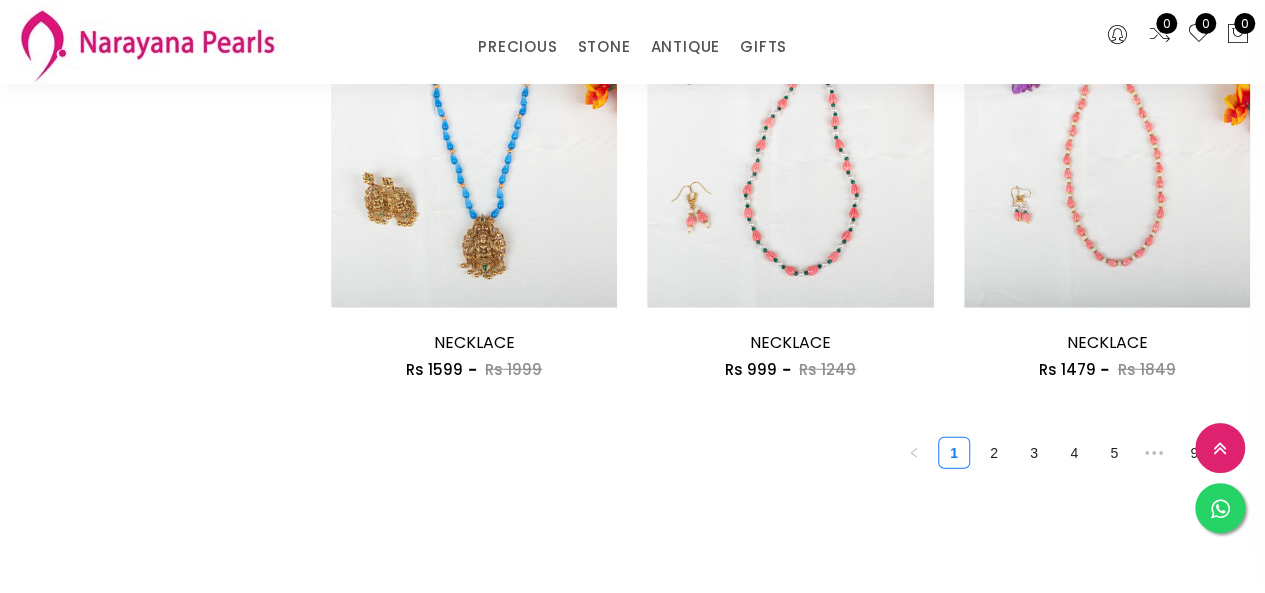 click on "2" at bounding box center (994, 453) 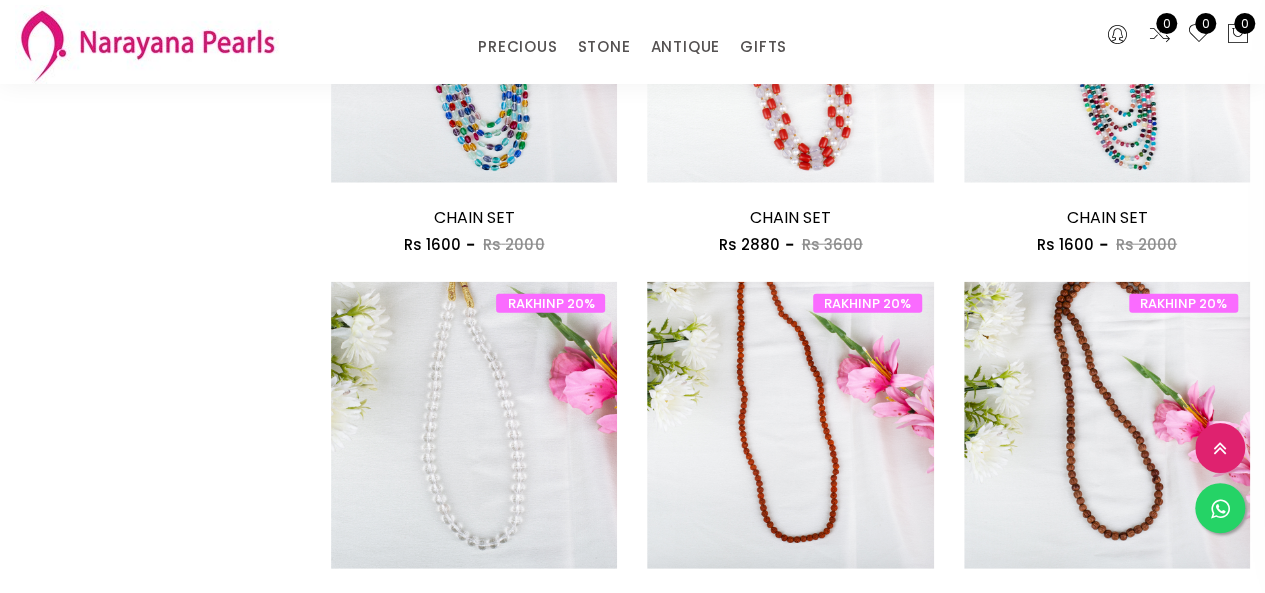 scroll, scrollTop: 2600, scrollLeft: 0, axis: vertical 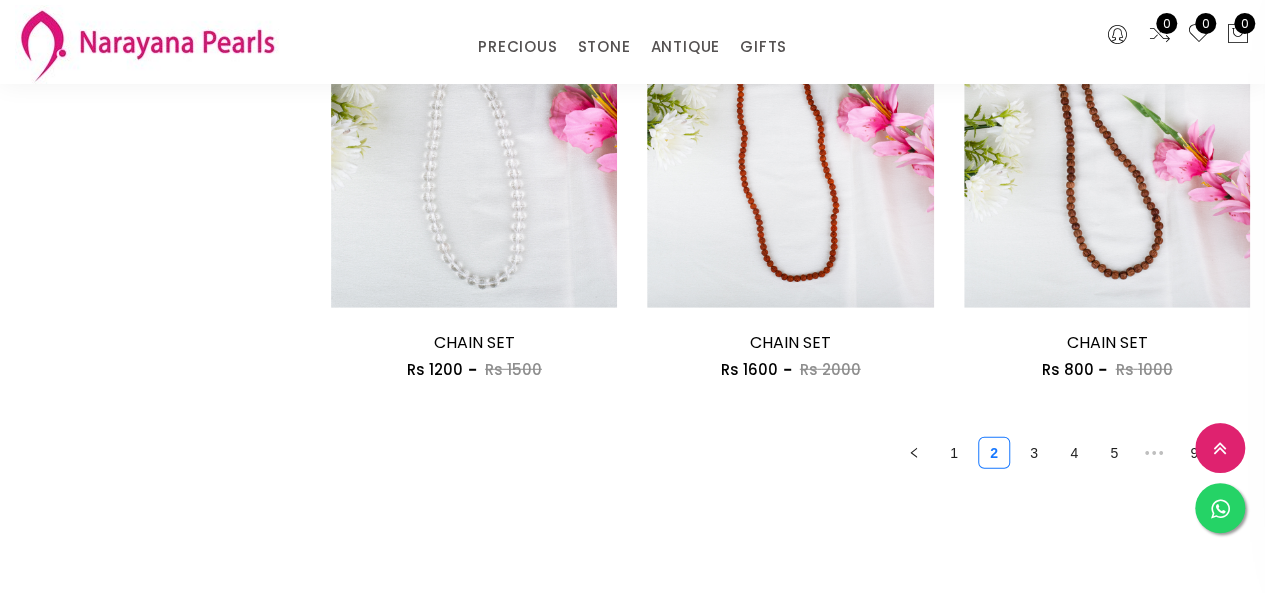 click on "3" at bounding box center (1034, 453) 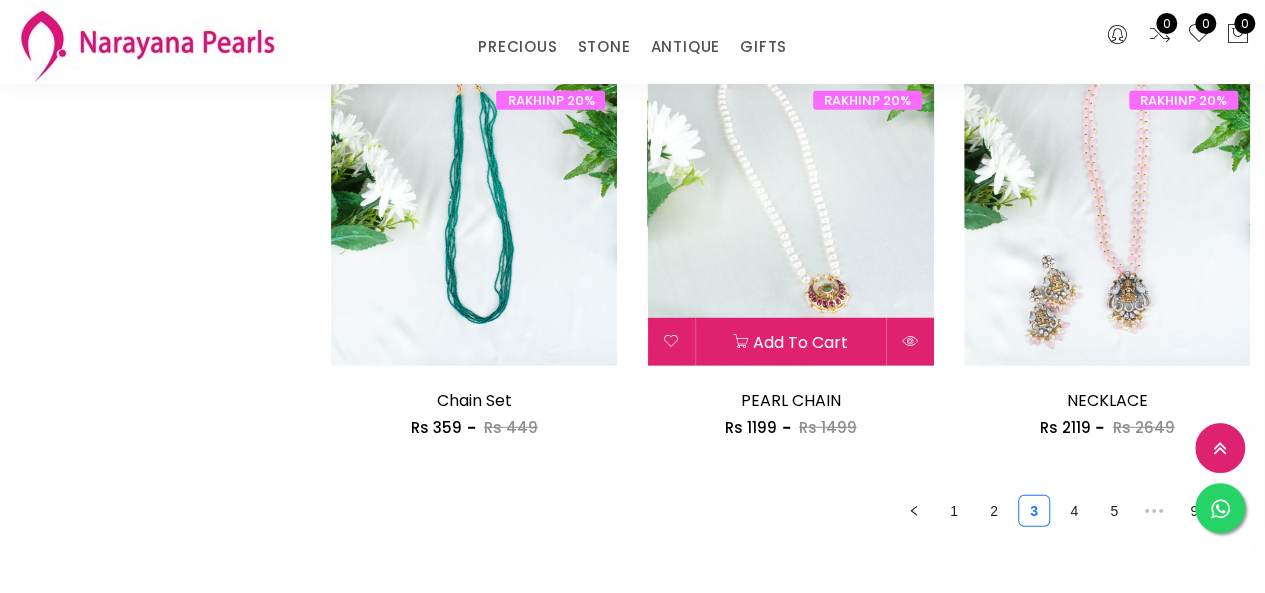 scroll, scrollTop: 2700, scrollLeft: 0, axis: vertical 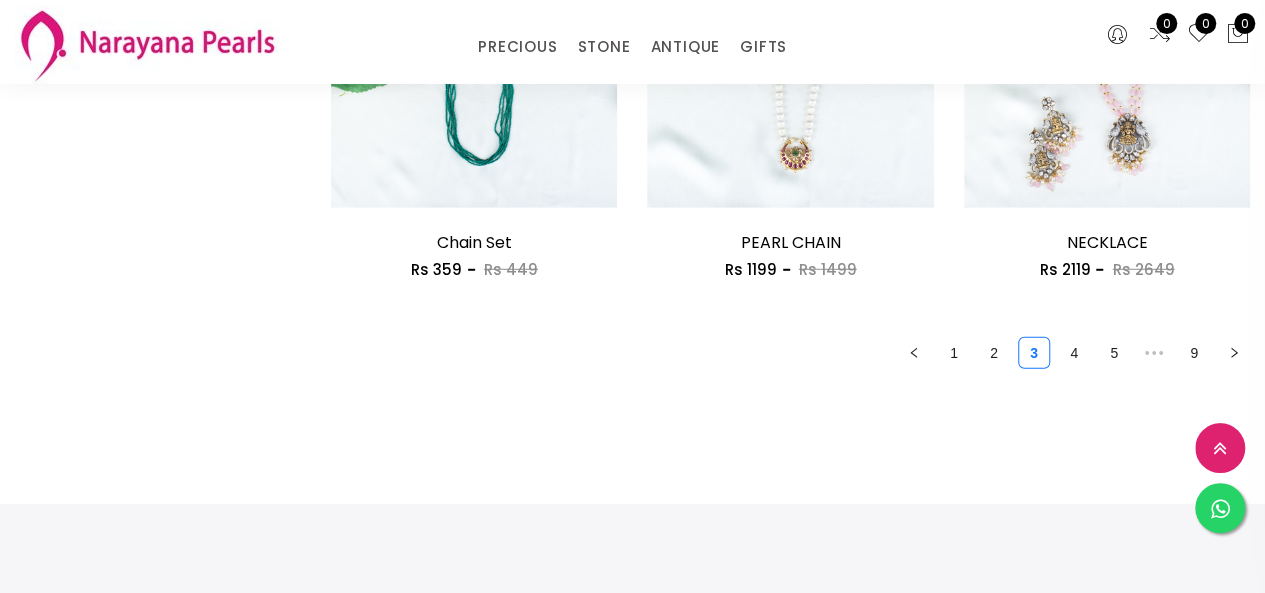 click on "4" at bounding box center [1074, 353] 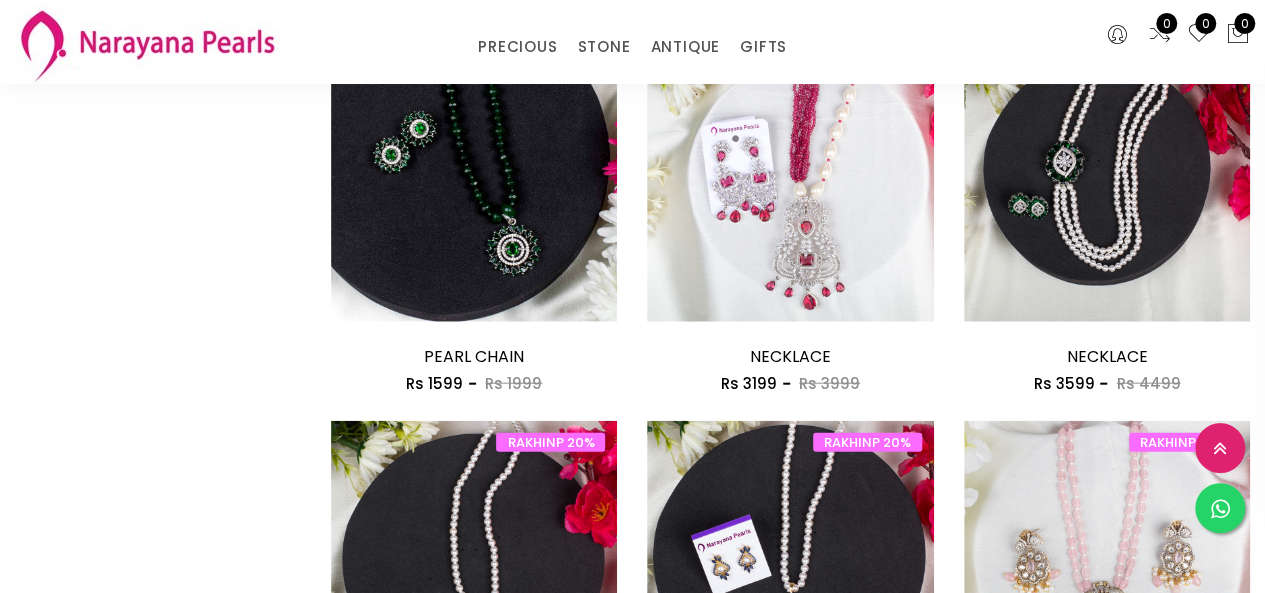 scroll, scrollTop: 2600, scrollLeft: 0, axis: vertical 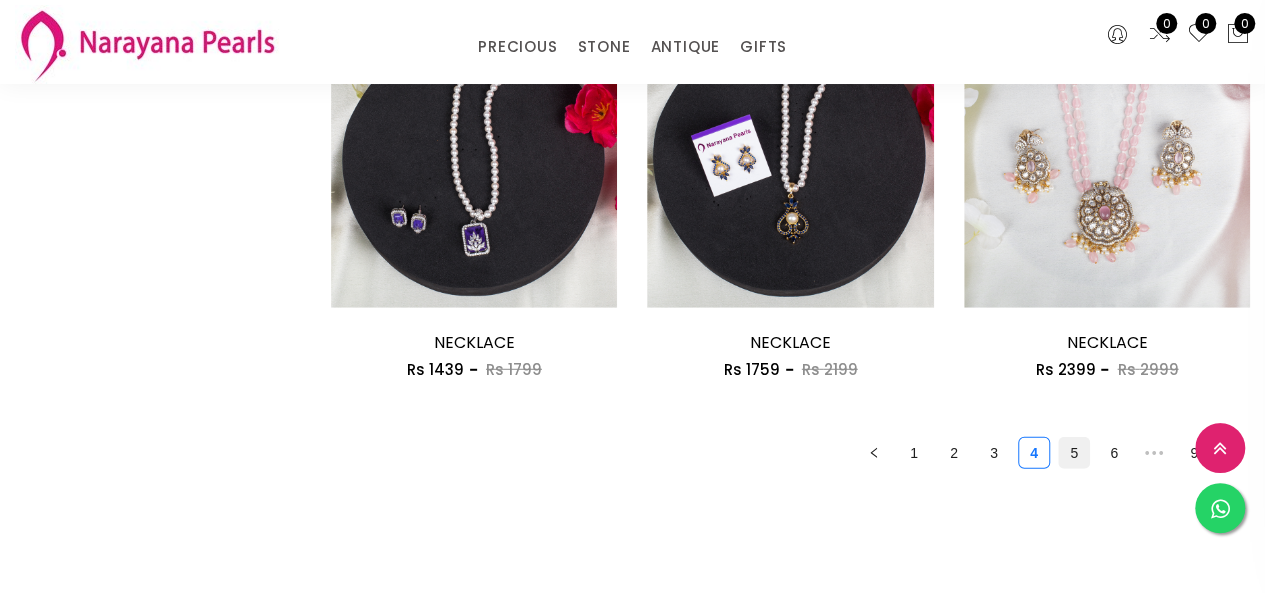 click on "5" at bounding box center (1074, 453) 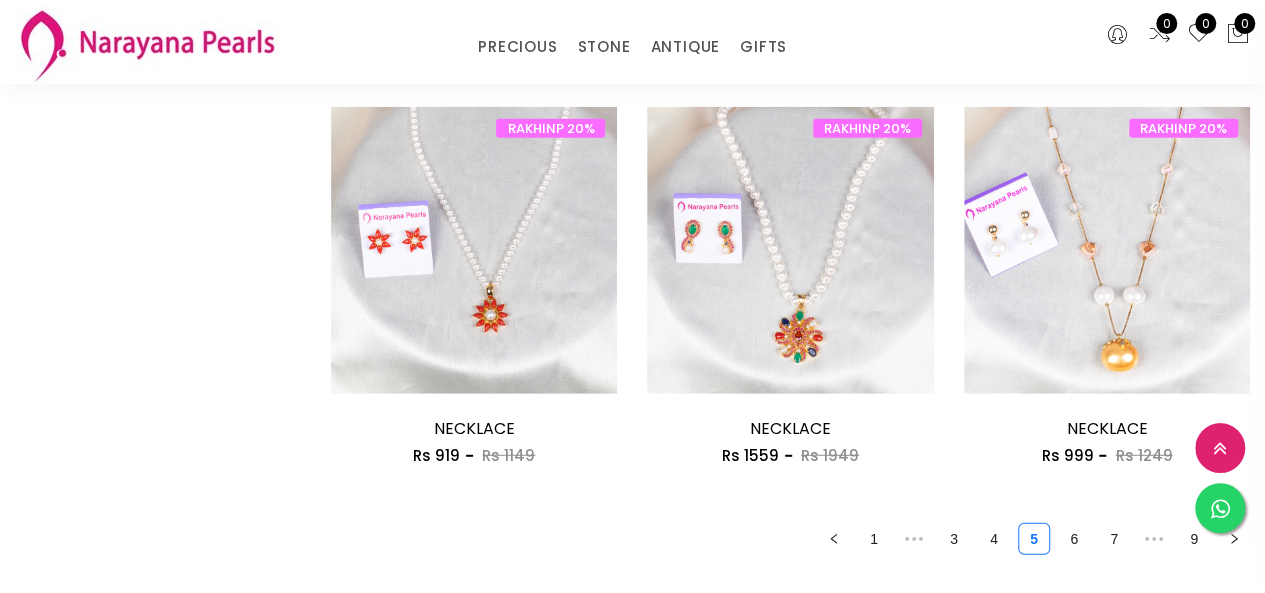 scroll, scrollTop: 2800, scrollLeft: 0, axis: vertical 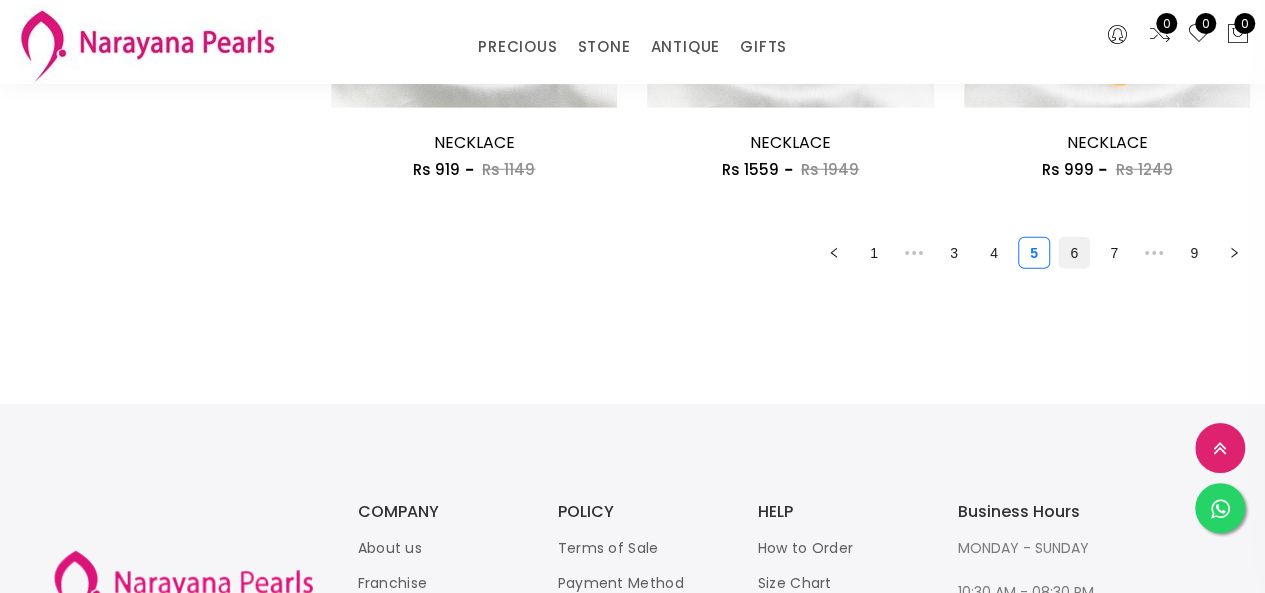click on "6" at bounding box center [1074, 253] 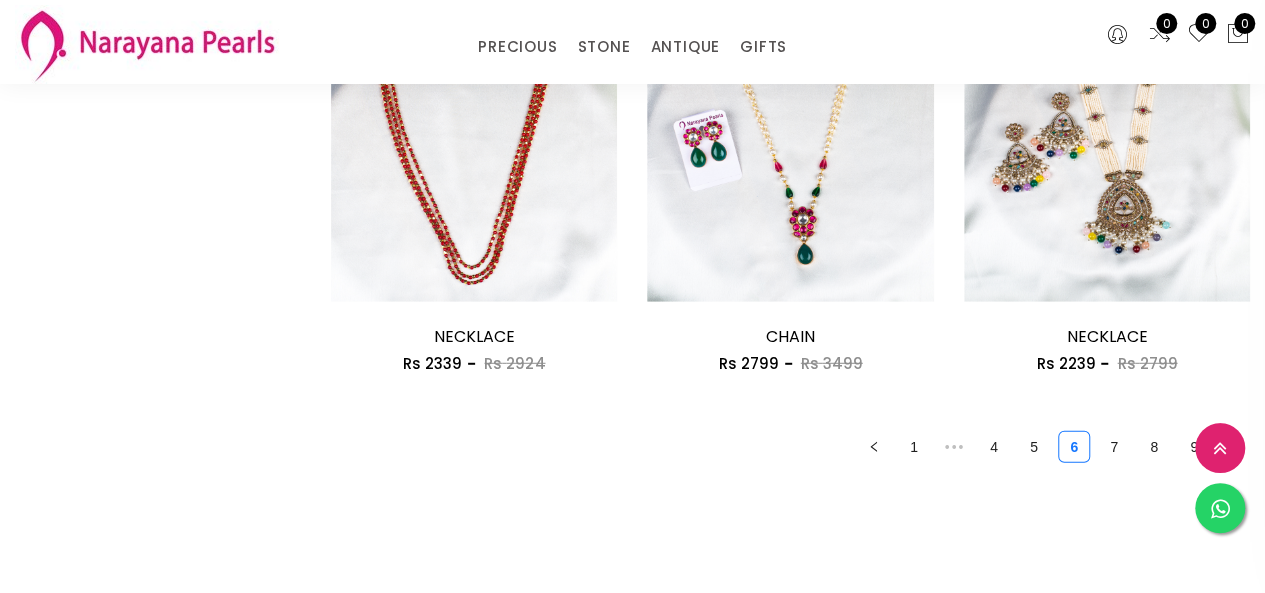 scroll, scrollTop: 2800, scrollLeft: 0, axis: vertical 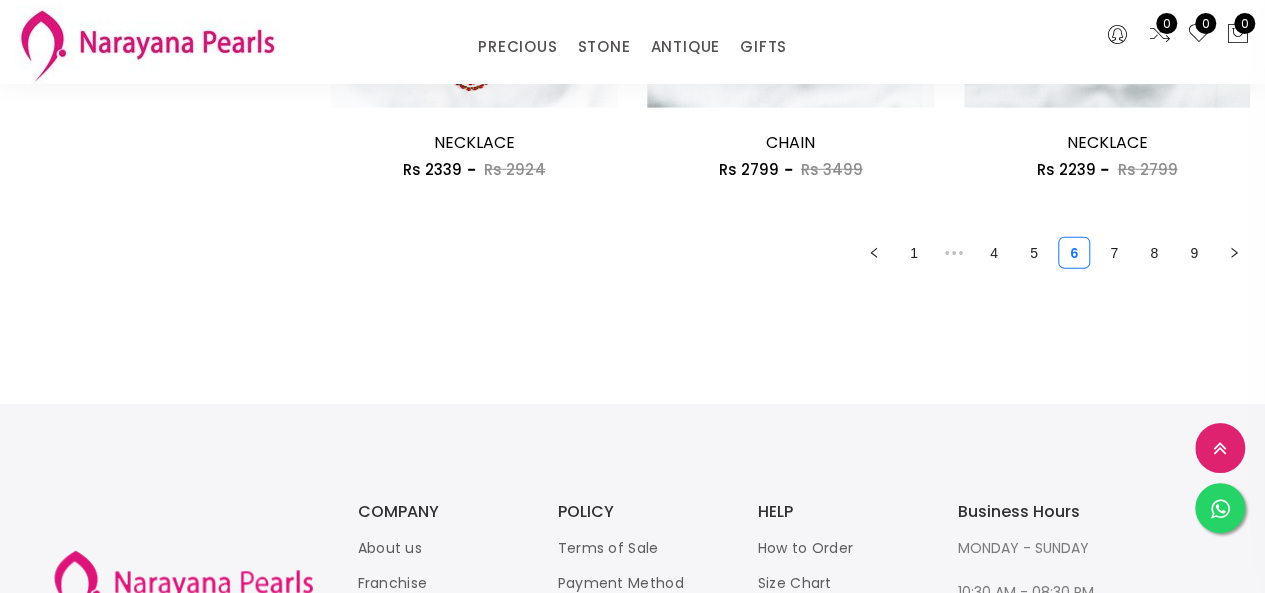 click on "7" at bounding box center [1114, 253] 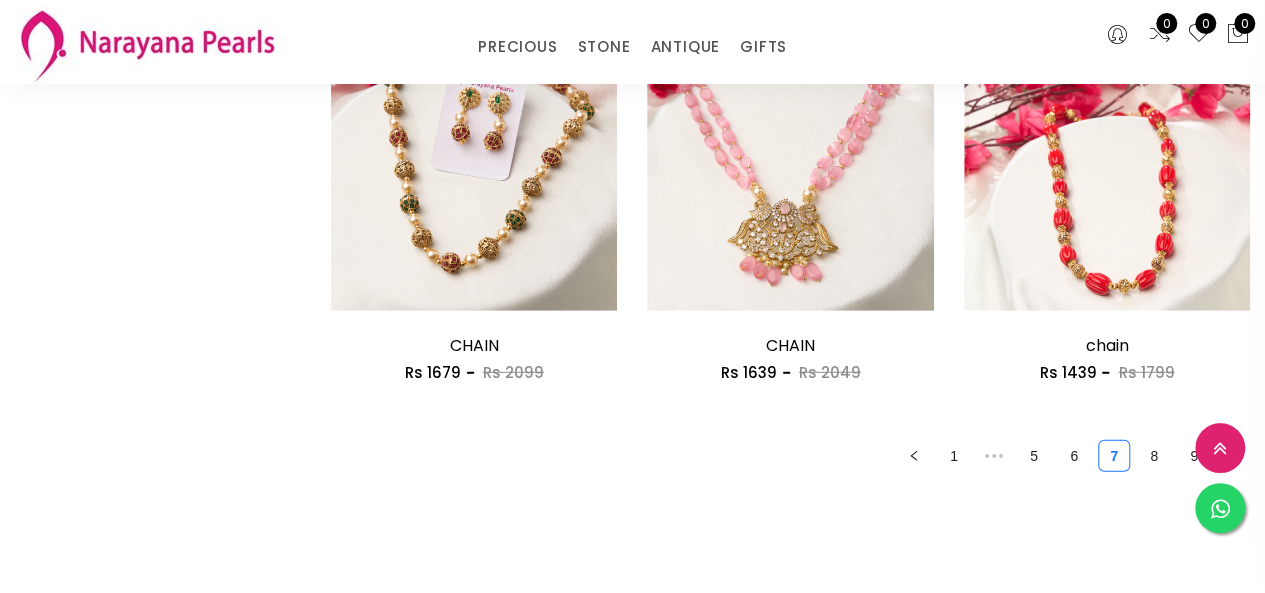 scroll, scrollTop: 2600, scrollLeft: 0, axis: vertical 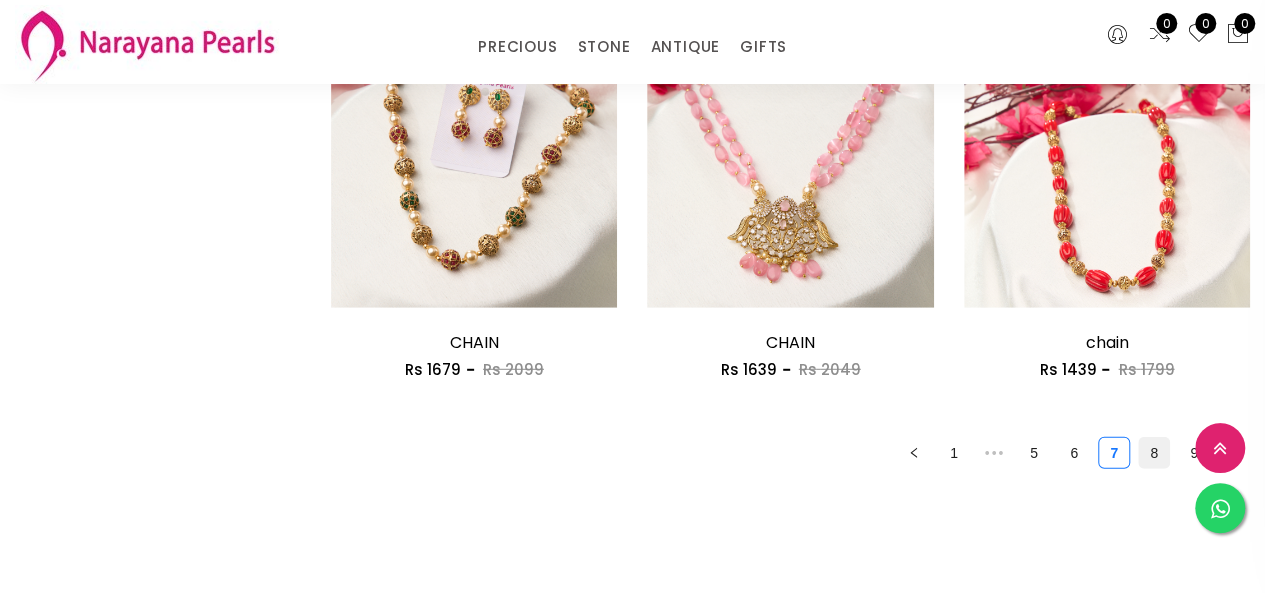 click on "8" at bounding box center [1154, 453] 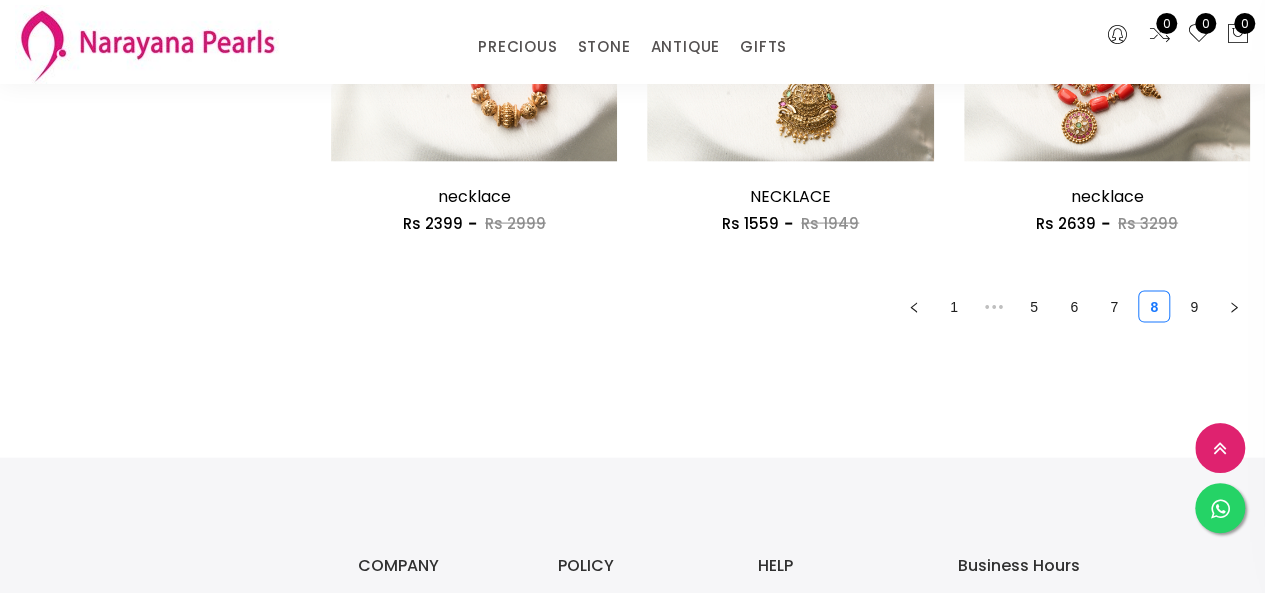 scroll, scrollTop: 2000, scrollLeft: 0, axis: vertical 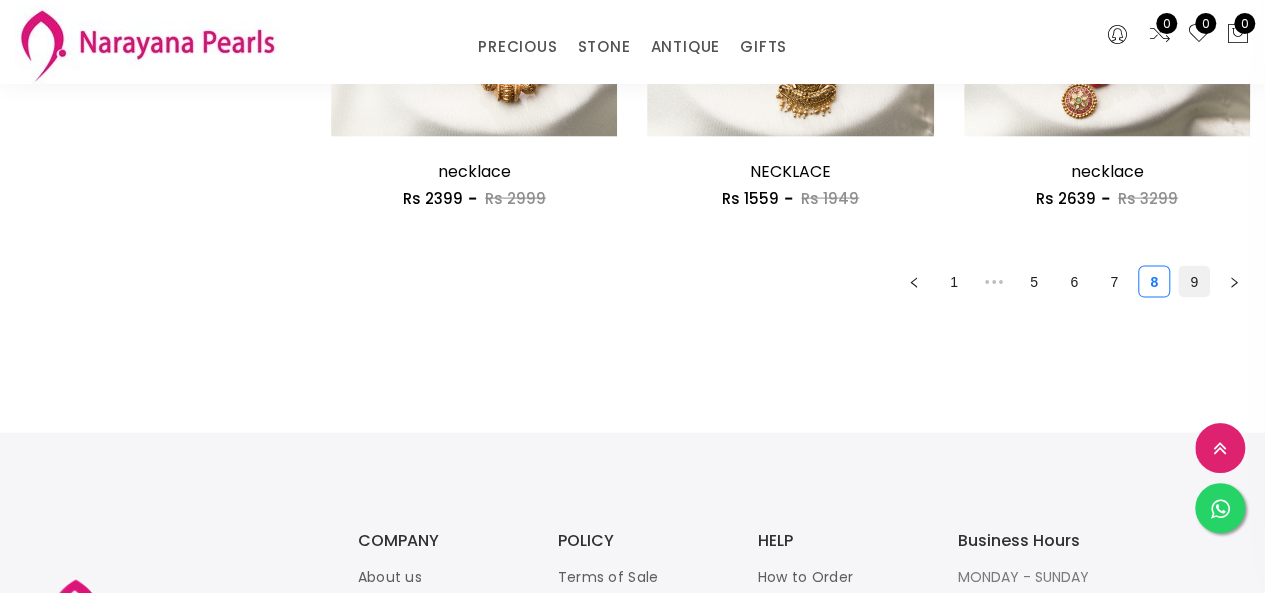 click on "9" at bounding box center [1194, 282] 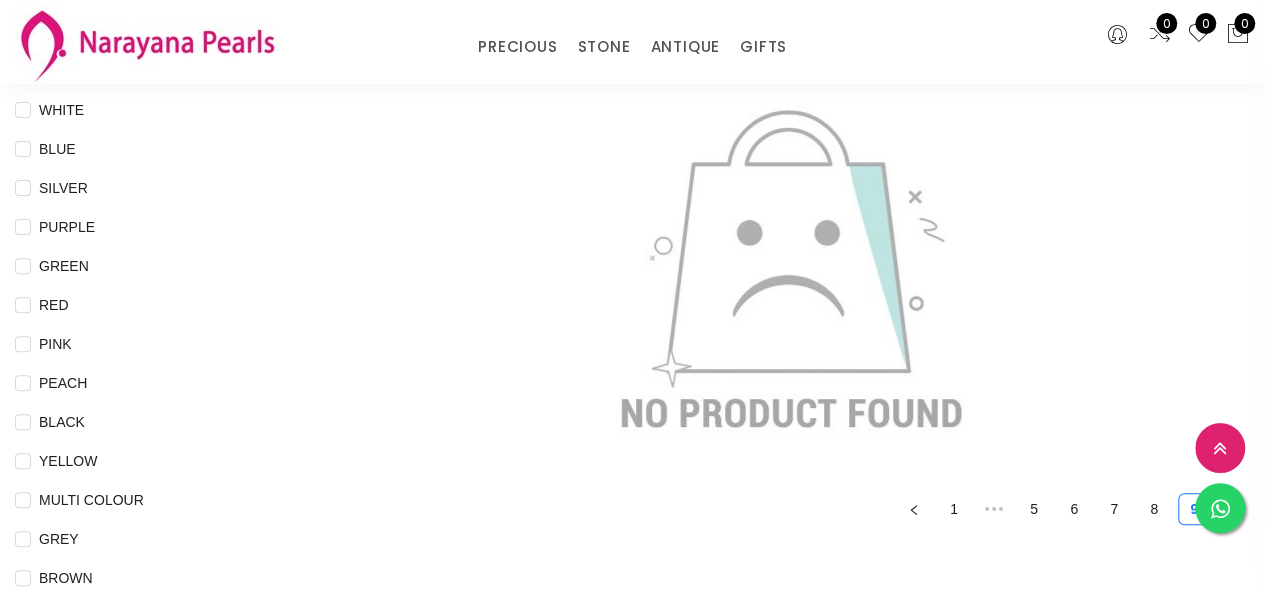 scroll, scrollTop: 300, scrollLeft: 0, axis: vertical 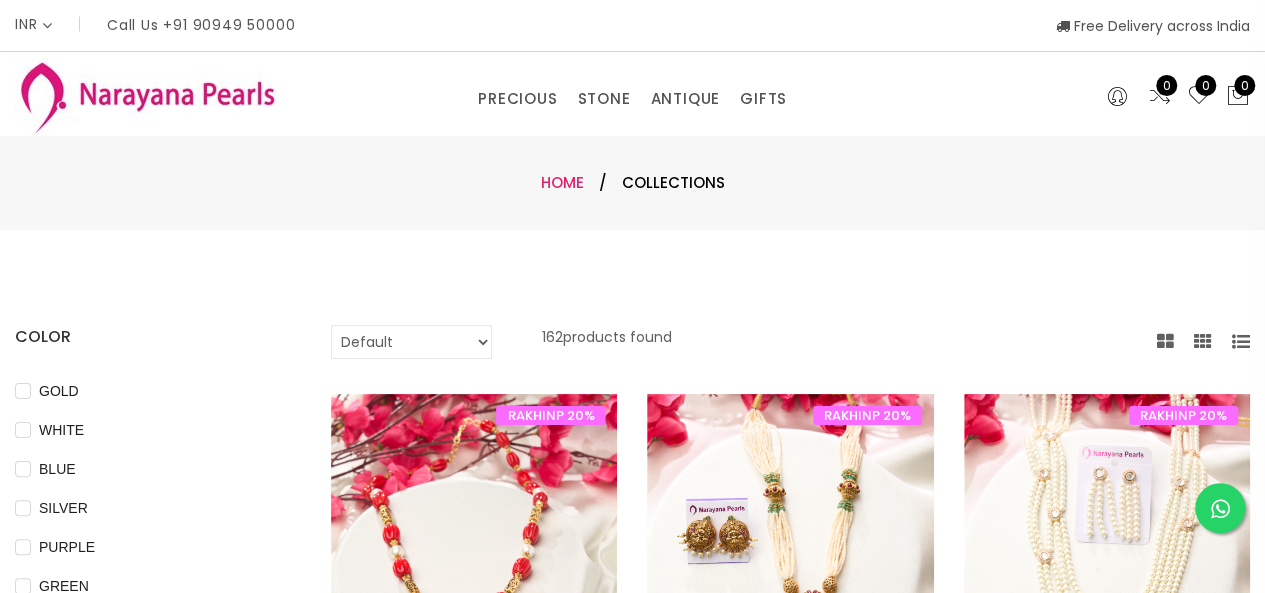 click on "Home" at bounding box center [562, 182] 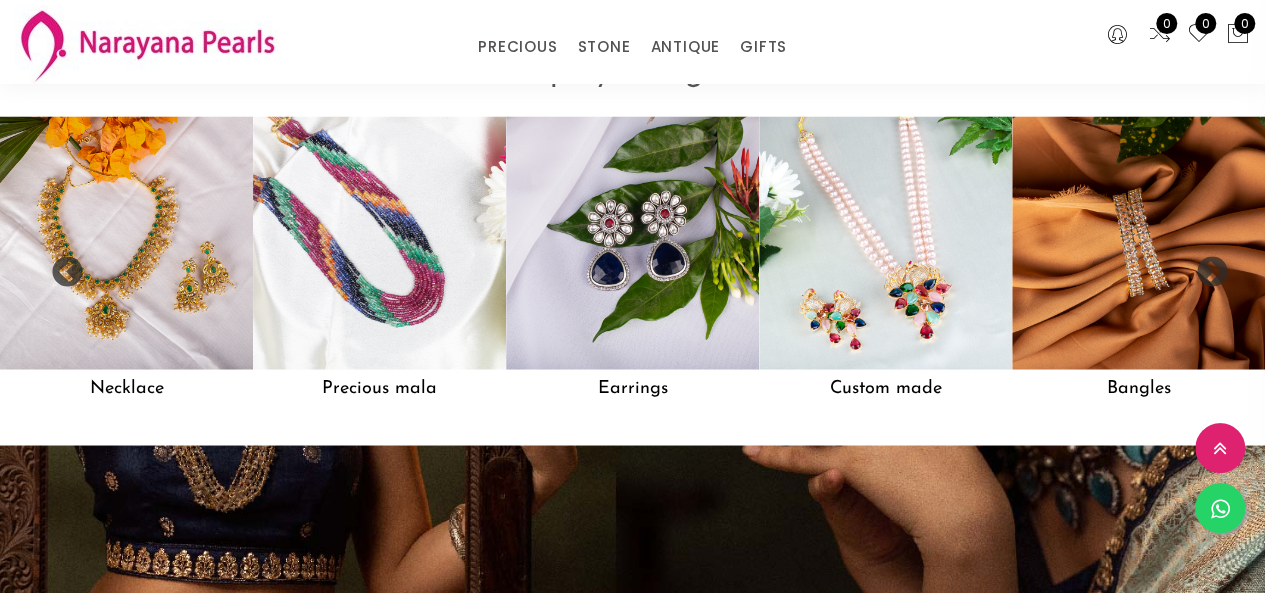 scroll, scrollTop: 1600, scrollLeft: 0, axis: vertical 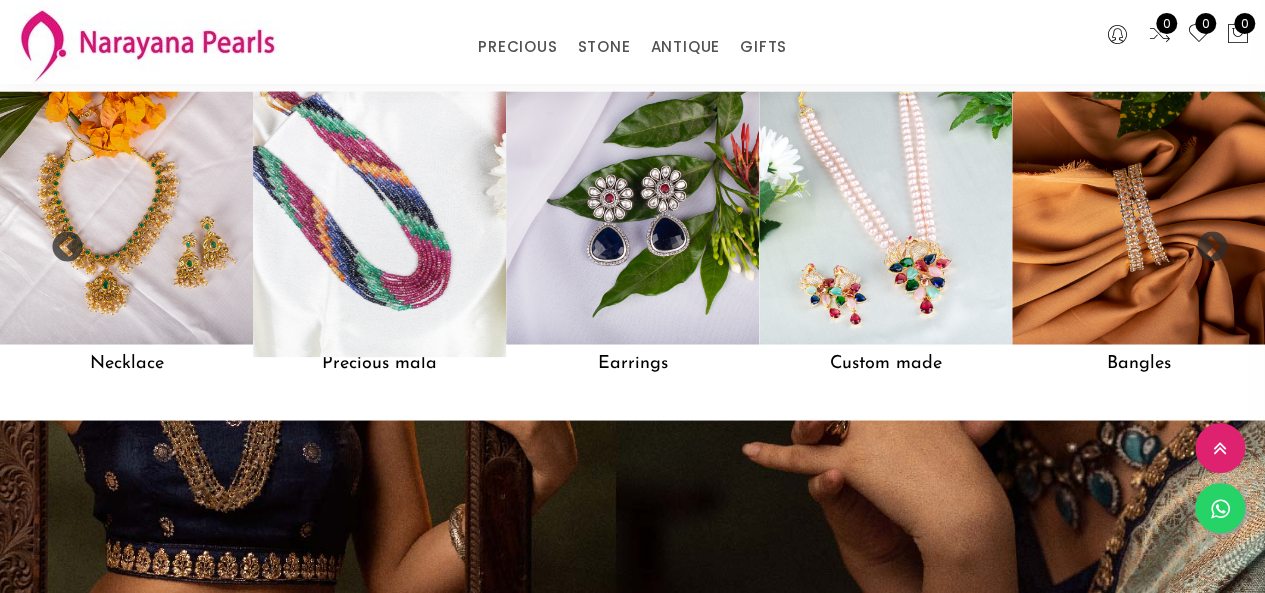 click at bounding box center (379, 218) 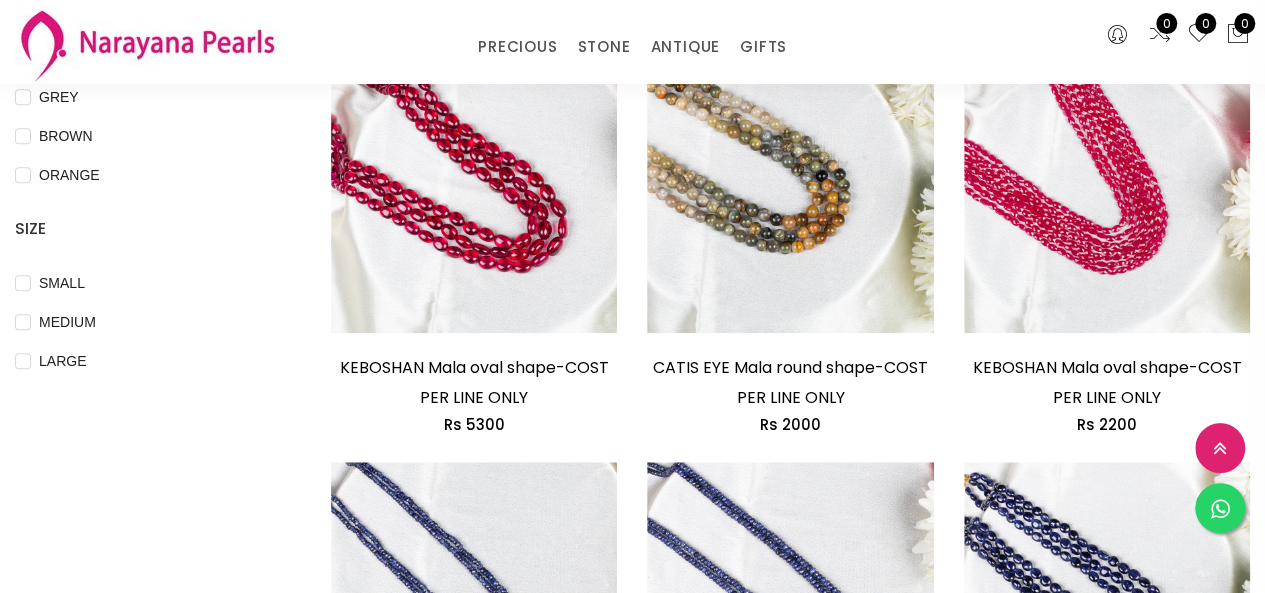 scroll, scrollTop: 700, scrollLeft: 0, axis: vertical 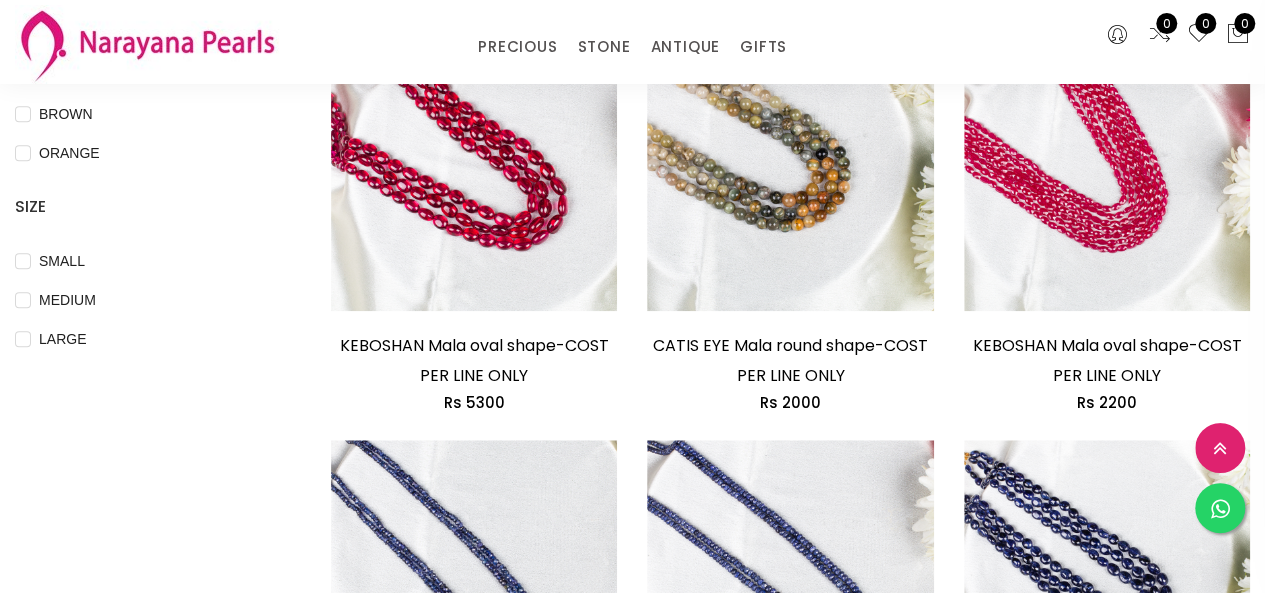click at bounding box center (790, 188) 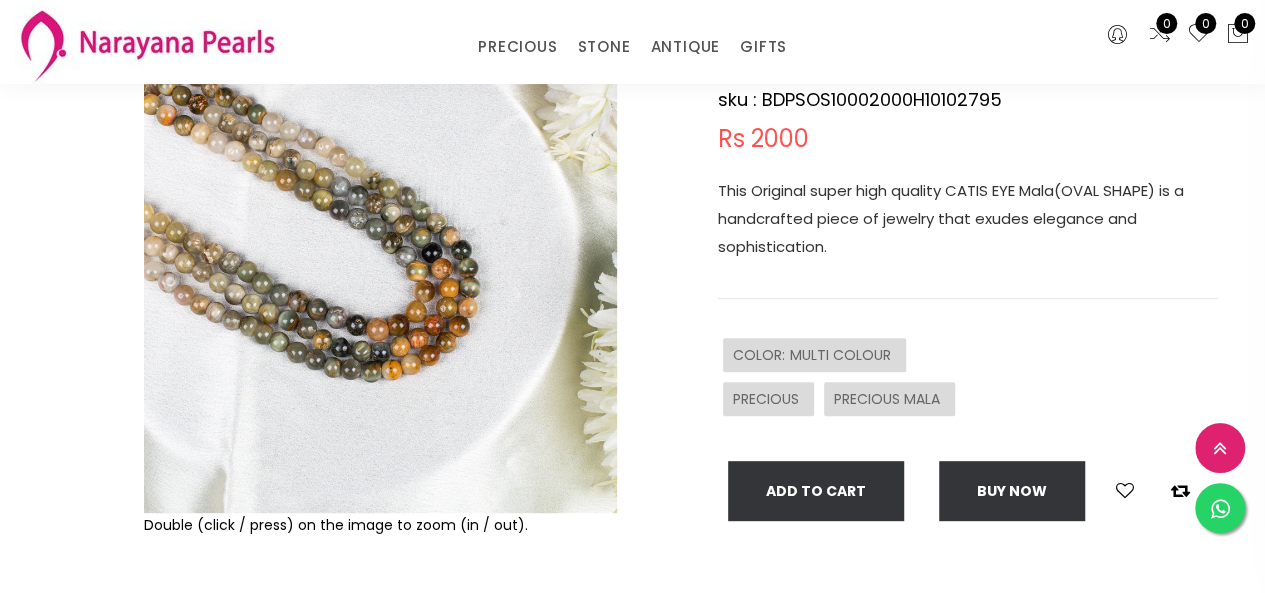 scroll, scrollTop: 200, scrollLeft: 0, axis: vertical 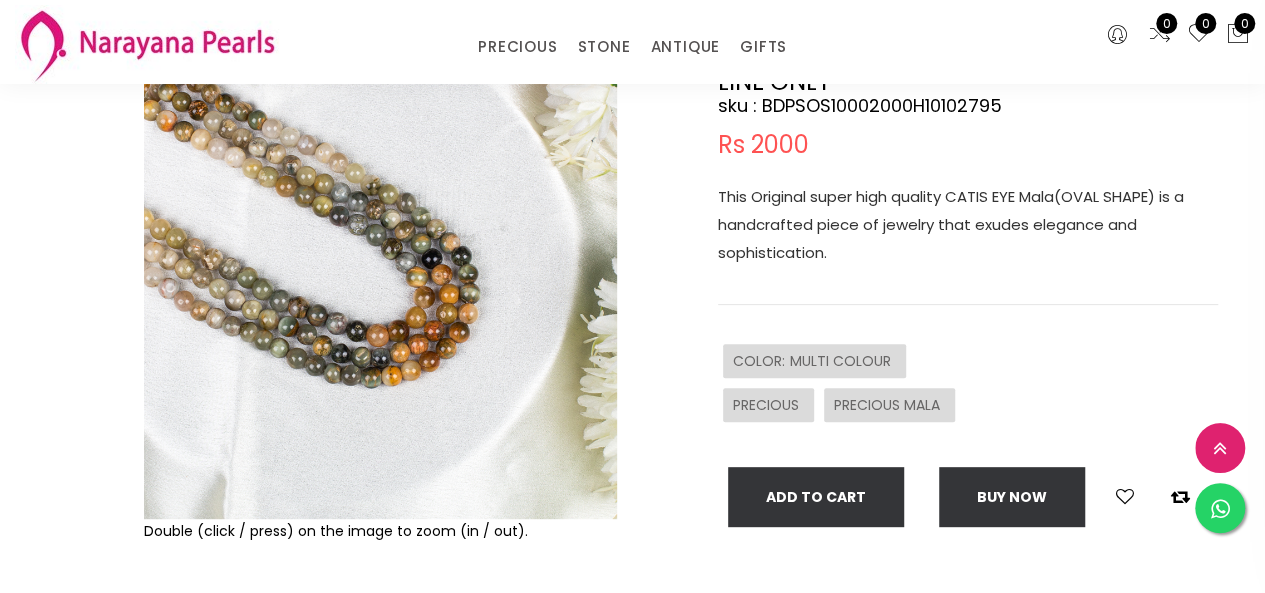 click at bounding box center (380, 282) 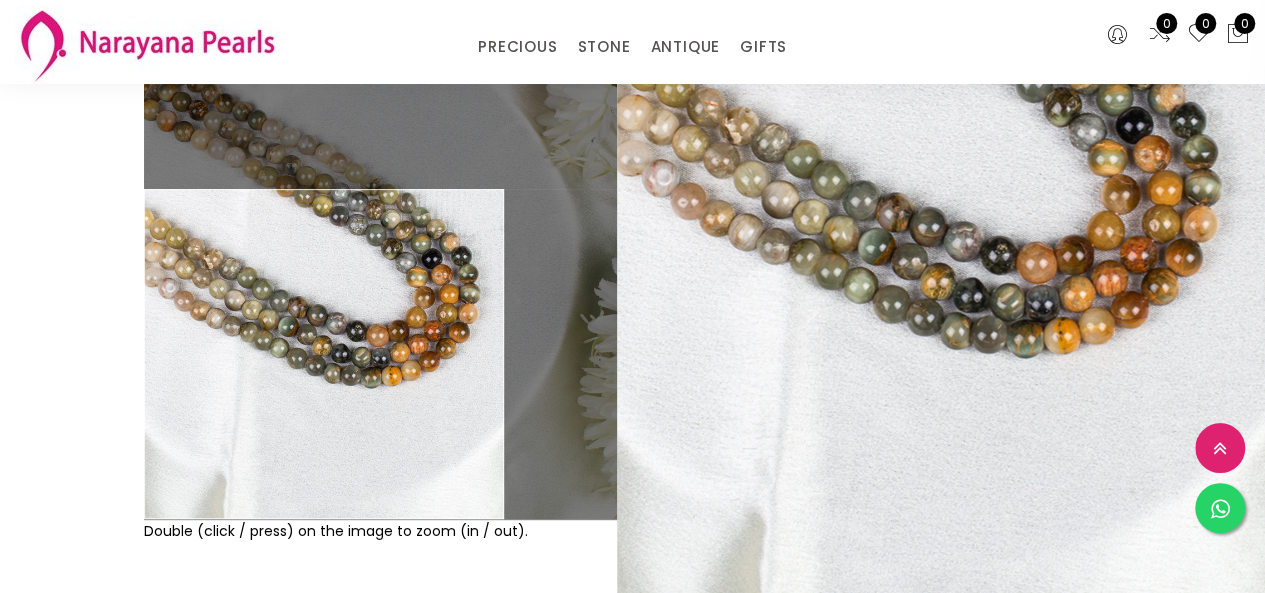 click at bounding box center (380, 282) 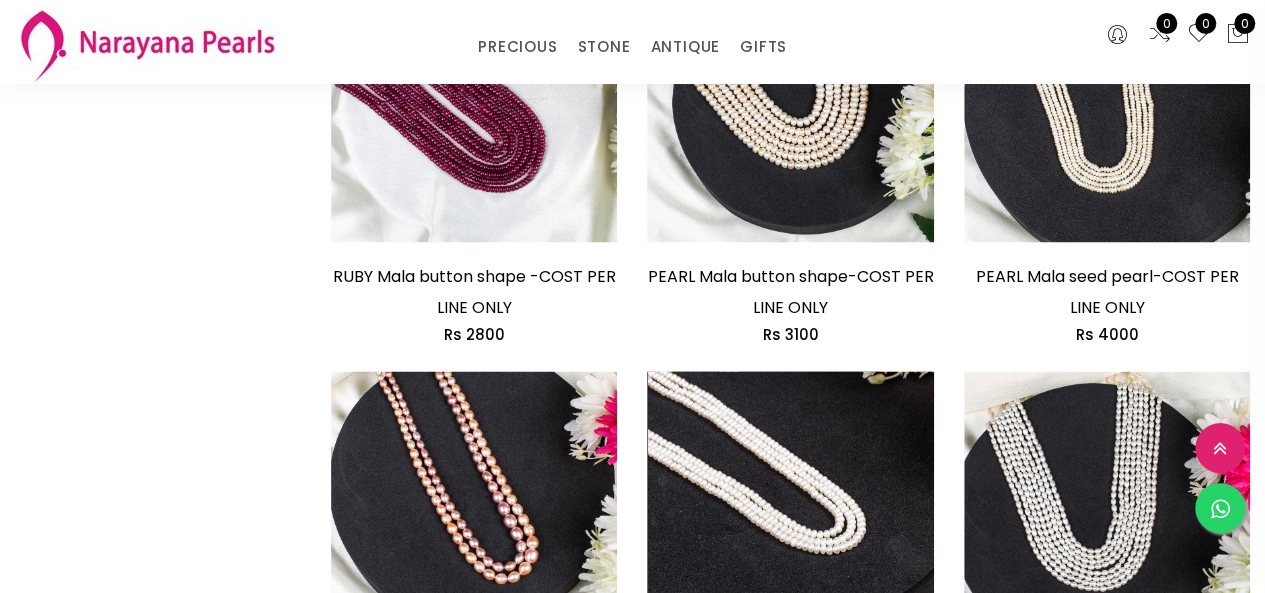 scroll, scrollTop: 1500, scrollLeft: 0, axis: vertical 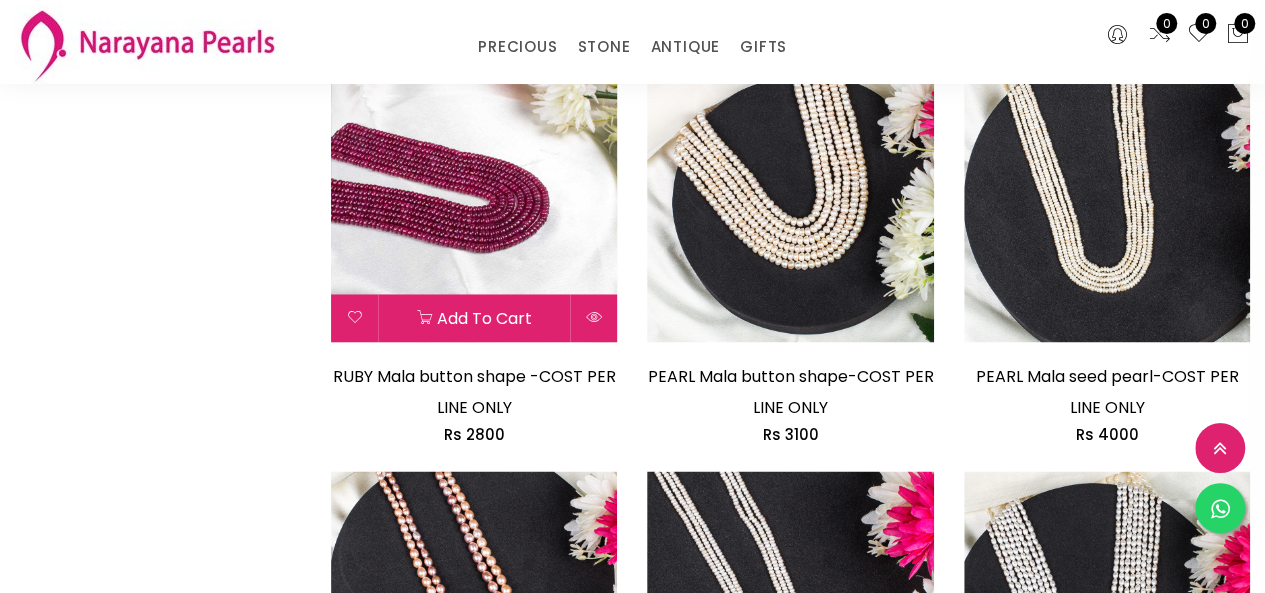 click at bounding box center (474, 199) 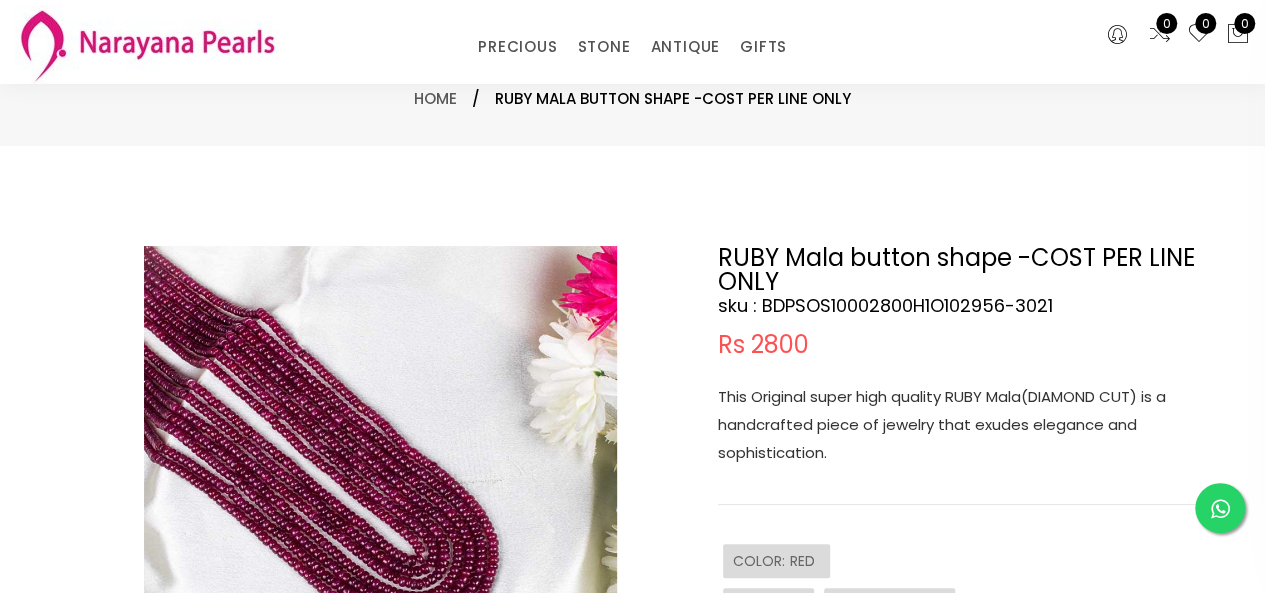scroll, scrollTop: 100, scrollLeft: 0, axis: vertical 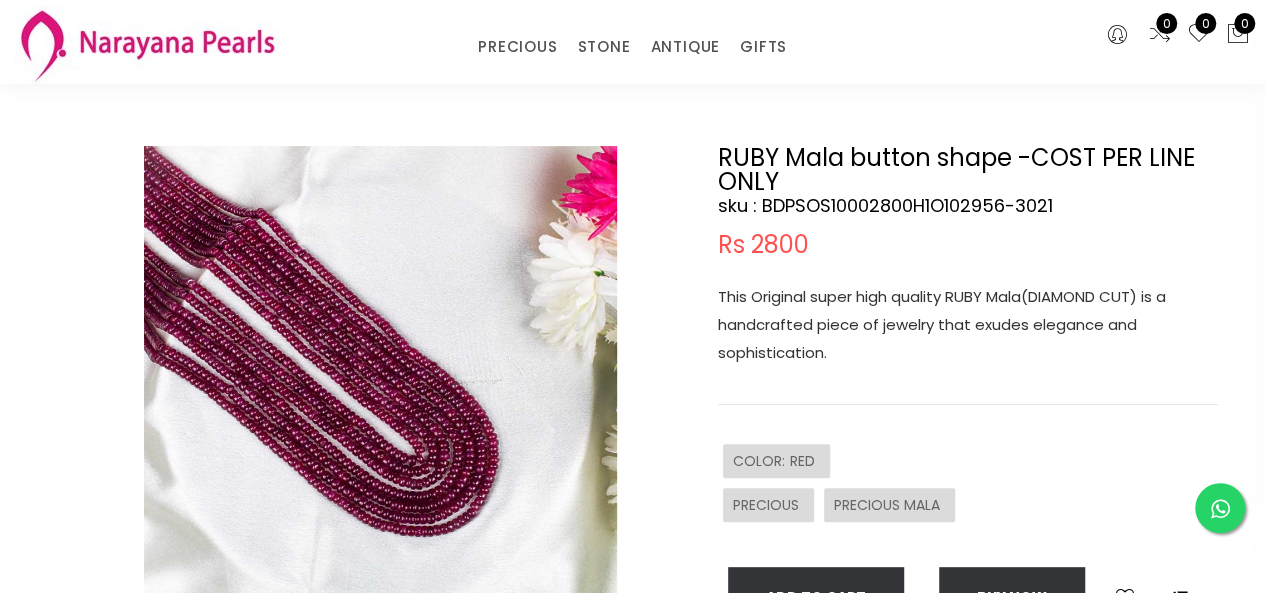 click at bounding box center [380, 382] 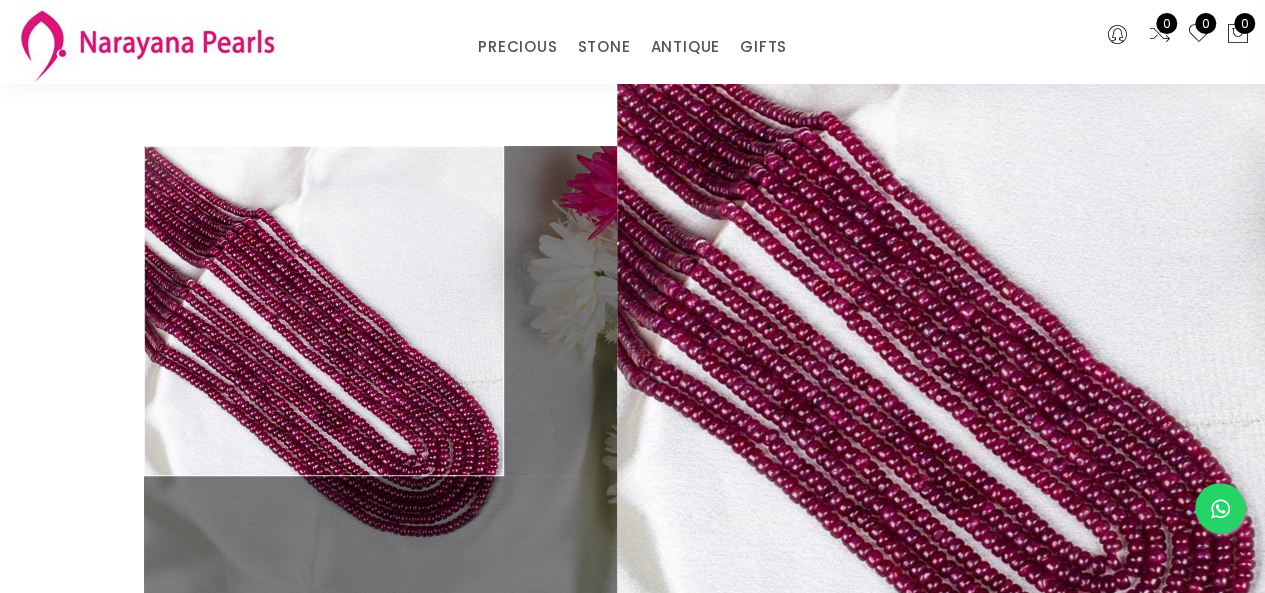 click at bounding box center [91, 461] 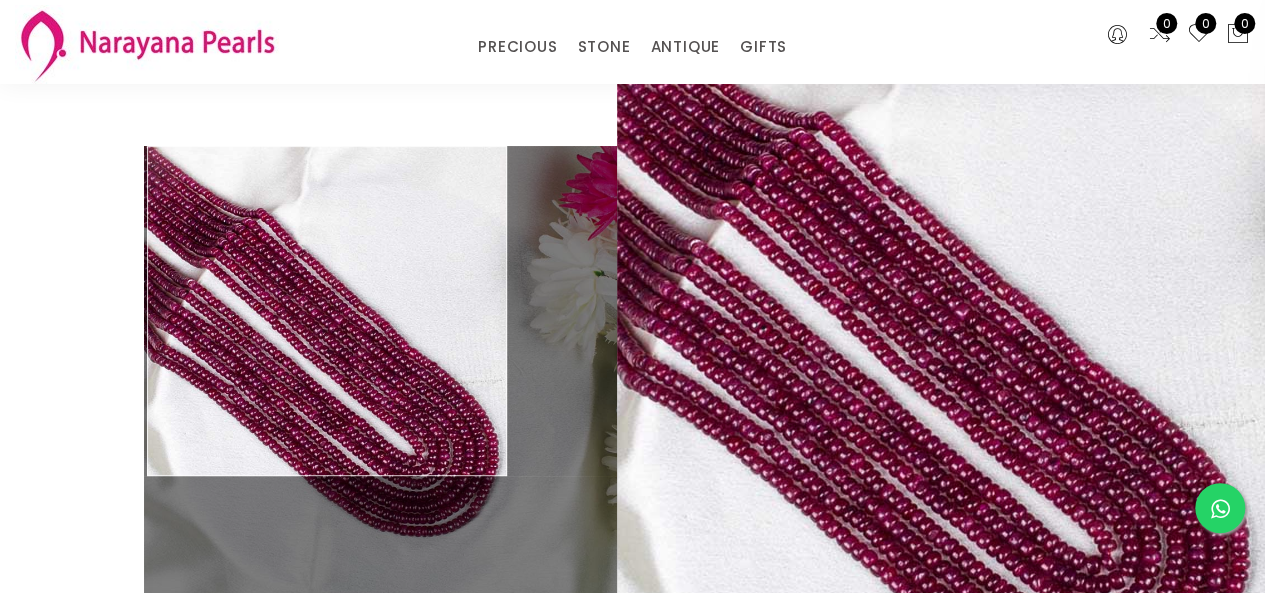 click on "Double (click / press) on the image to zoom (in / out). RUBY  Mala button shape -COST PER LINE ONLY sku : BDPSOS10002800H1O102956-3021 Rs   [PRICE] This Original super high quality RUBY Mala(DIAMOND CUT) is a handcrafted piece of jewelry that exudes elegance and sophistication. COLOR  : RED PRECIOUS PRECIOUS MALA  Add To Cart   Buy now" at bounding box center (632, 461) 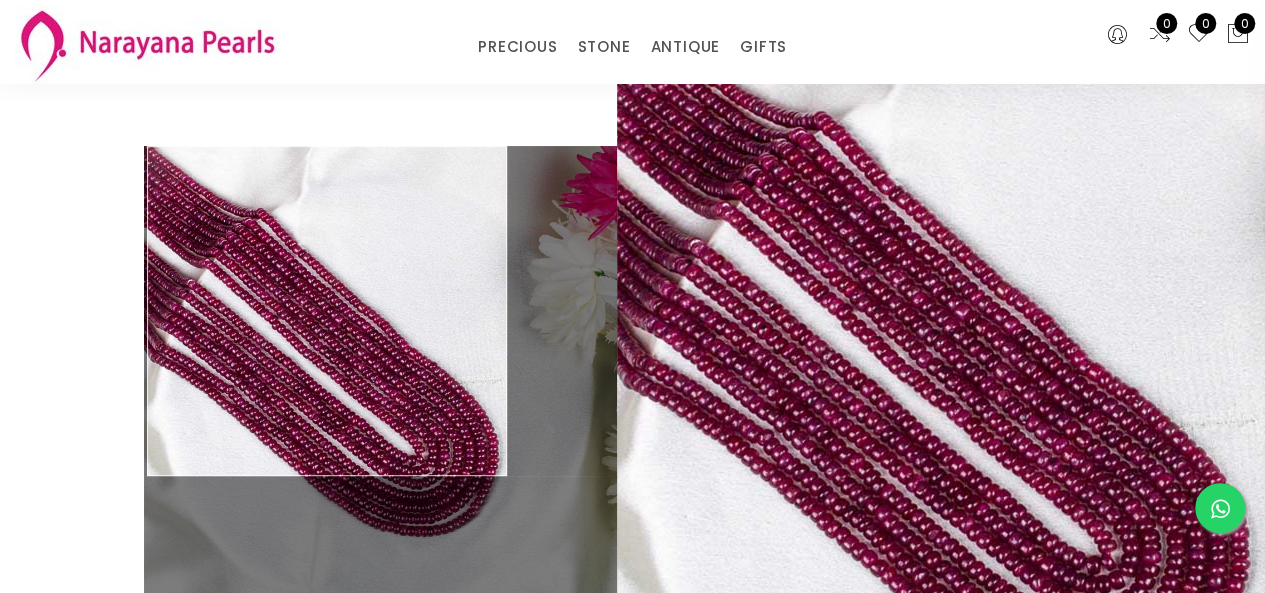 click on "Double (click / press) on the image to zoom (in / out). RUBY  Mala button shape -COST PER LINE ONLY sku : BDPSOS10002800H1O102956-3021 Rs   [PRICE] This Original super high quality RUBY Mala(DIAMOND CUT) is a handcrafted piece of jewelry that exudes elegance and sophistication. COLOR  : RED PRECIOUS PRECIOUS MALA  Add To Cart   Buy now" at bounding box center (632, 461) 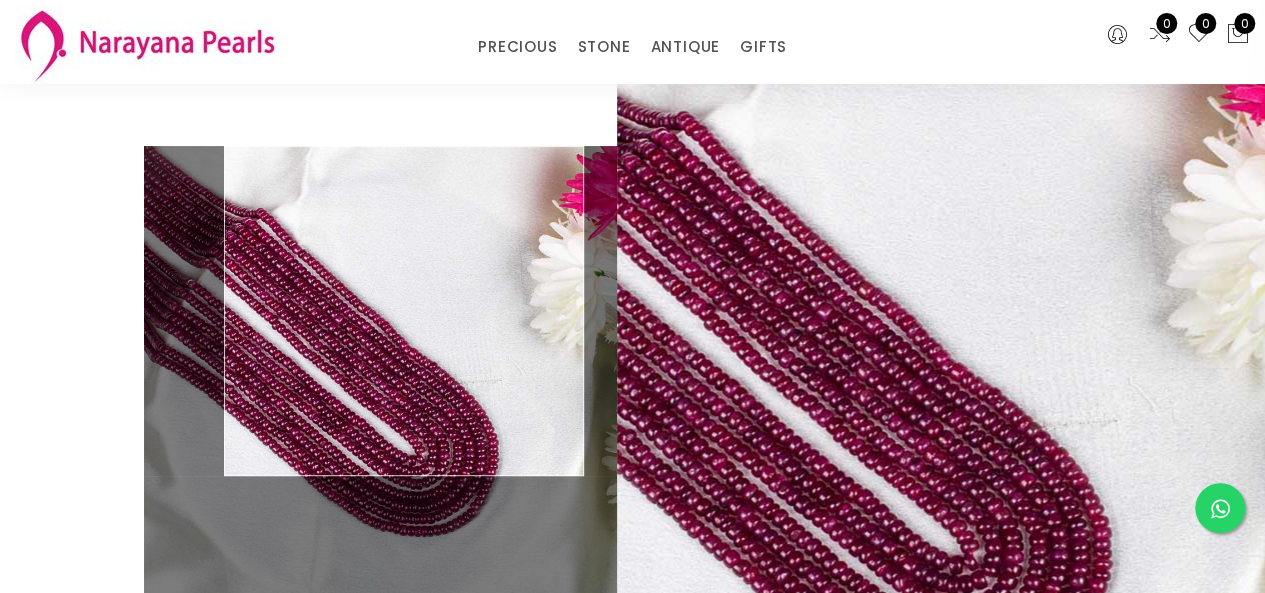 click at bounding box center [380, 382] 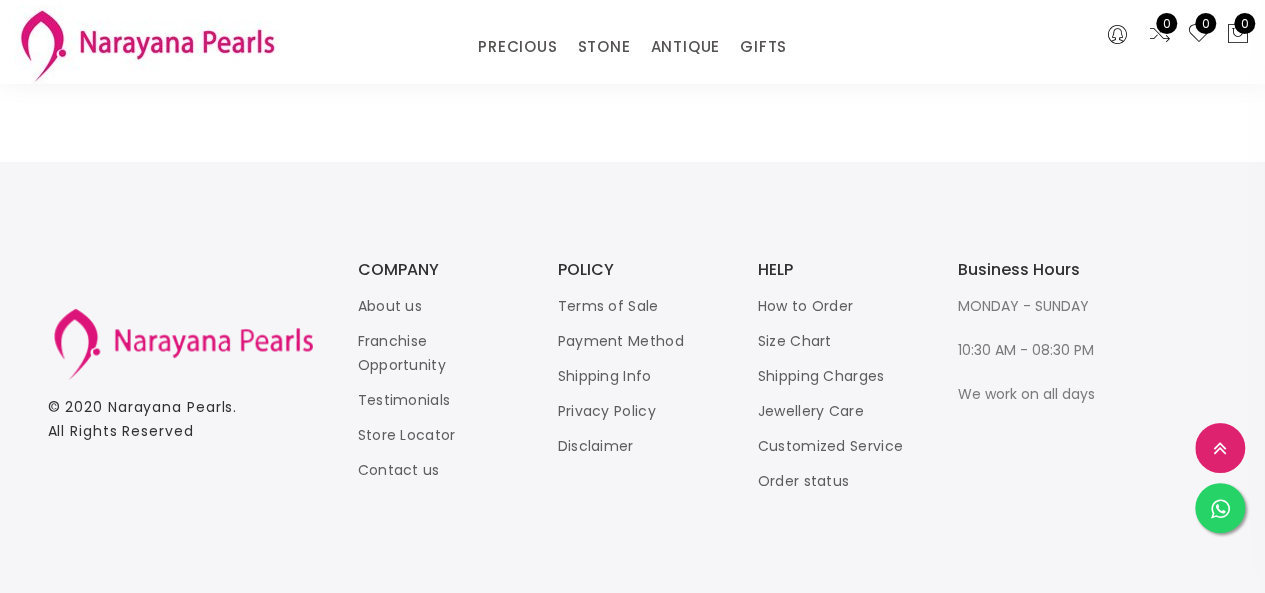 scroll, scrollTop: 3054, scrollLeft: 0, axis: vertical 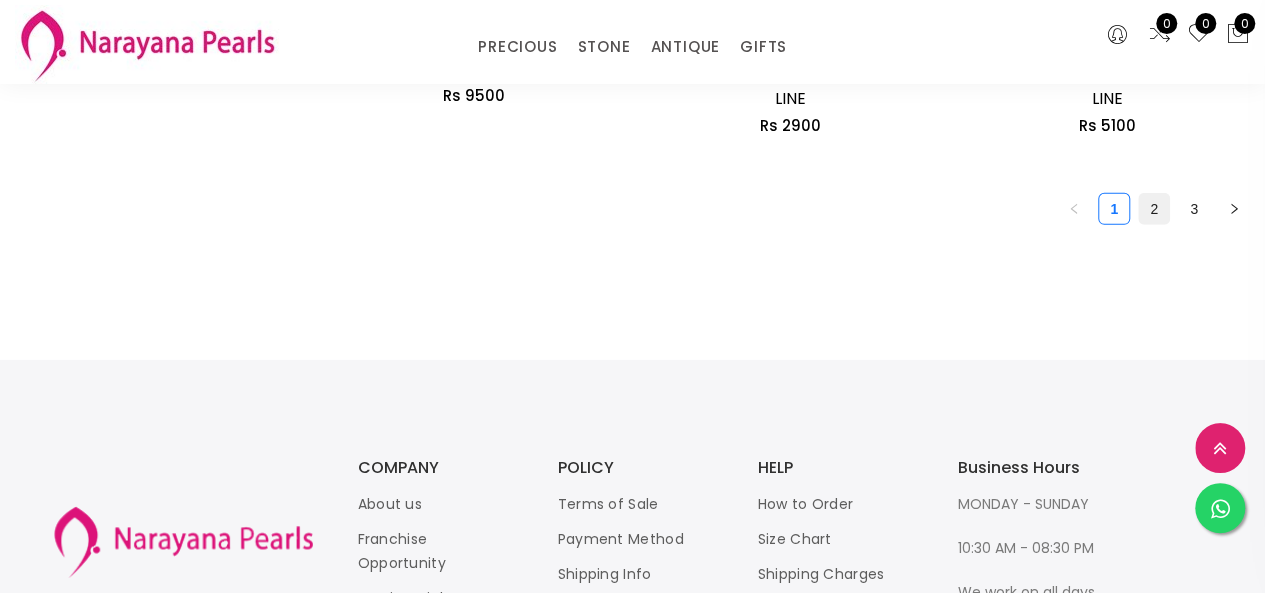 click on "2" at bounding box center (1154, 209) 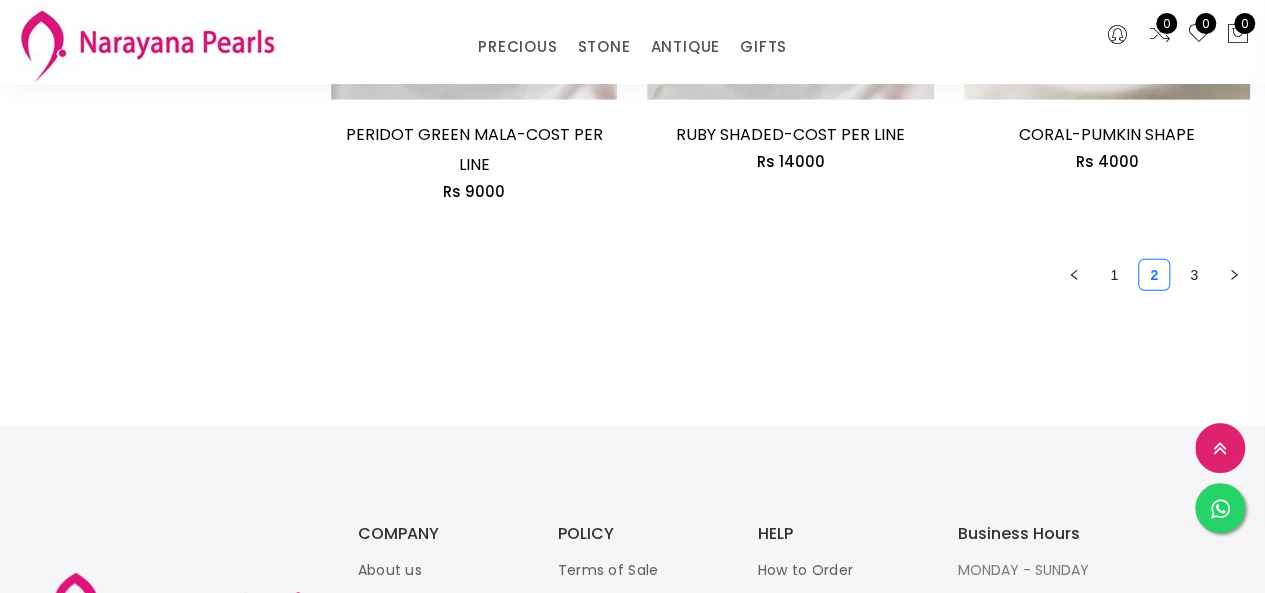 scroll, scrollTop: 2800, scrollLeft: 0, axis: vertical 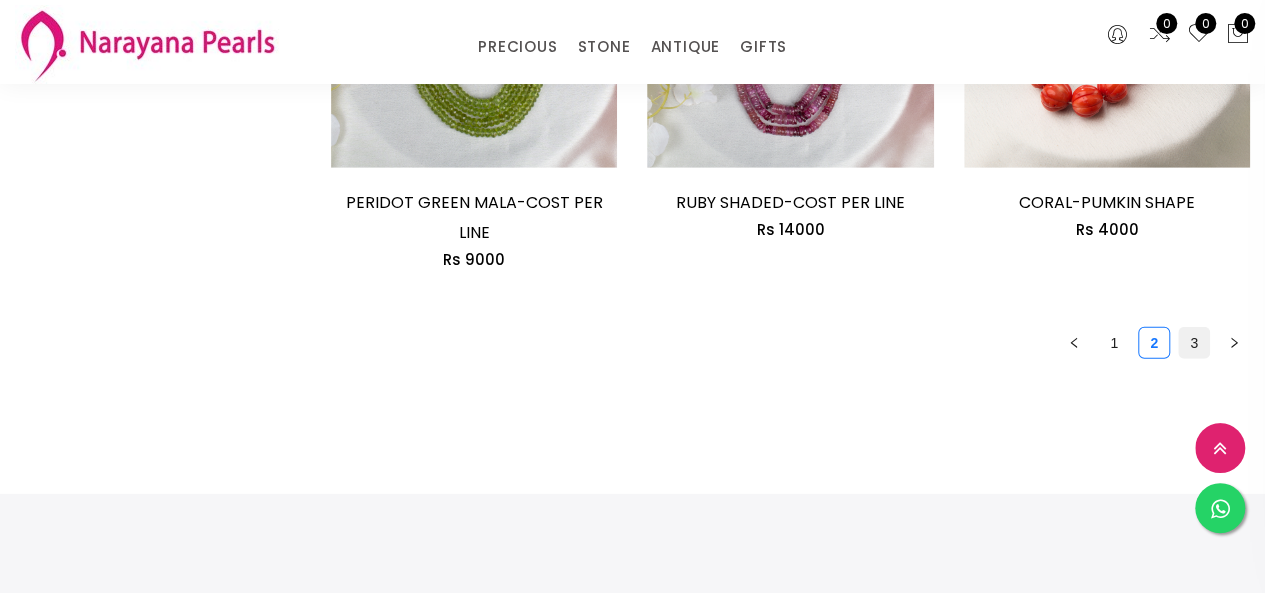 click on "3" at bounding box center (1194, 343) 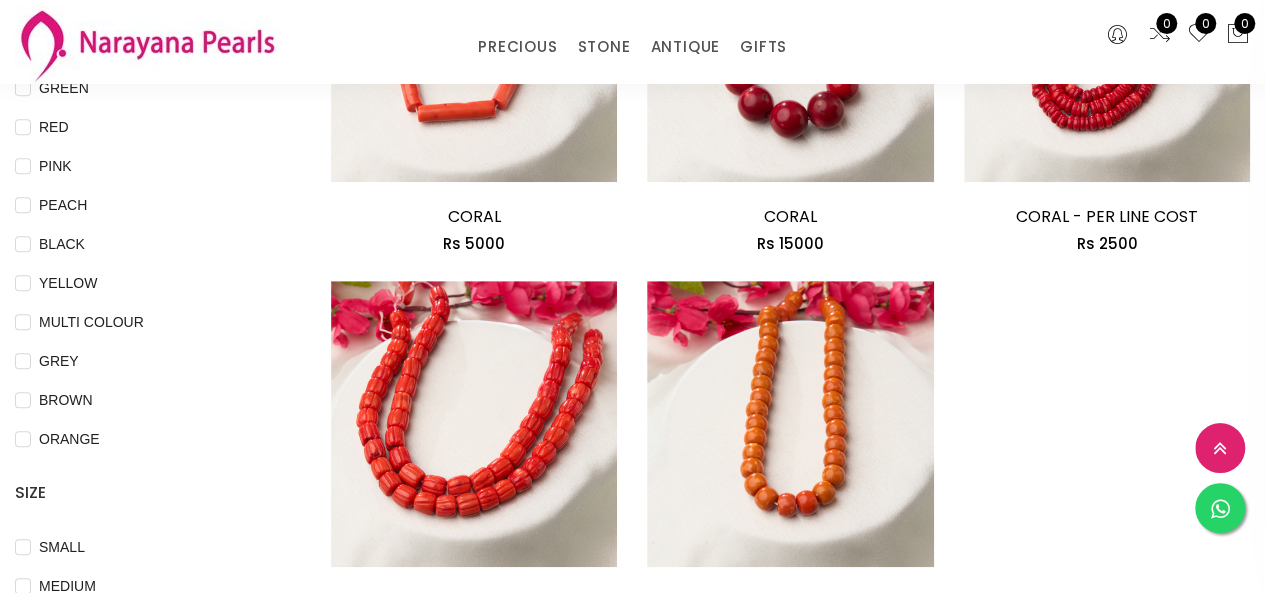 scroll, scrollTop: 0, scrollLeft: 0, axis: both 